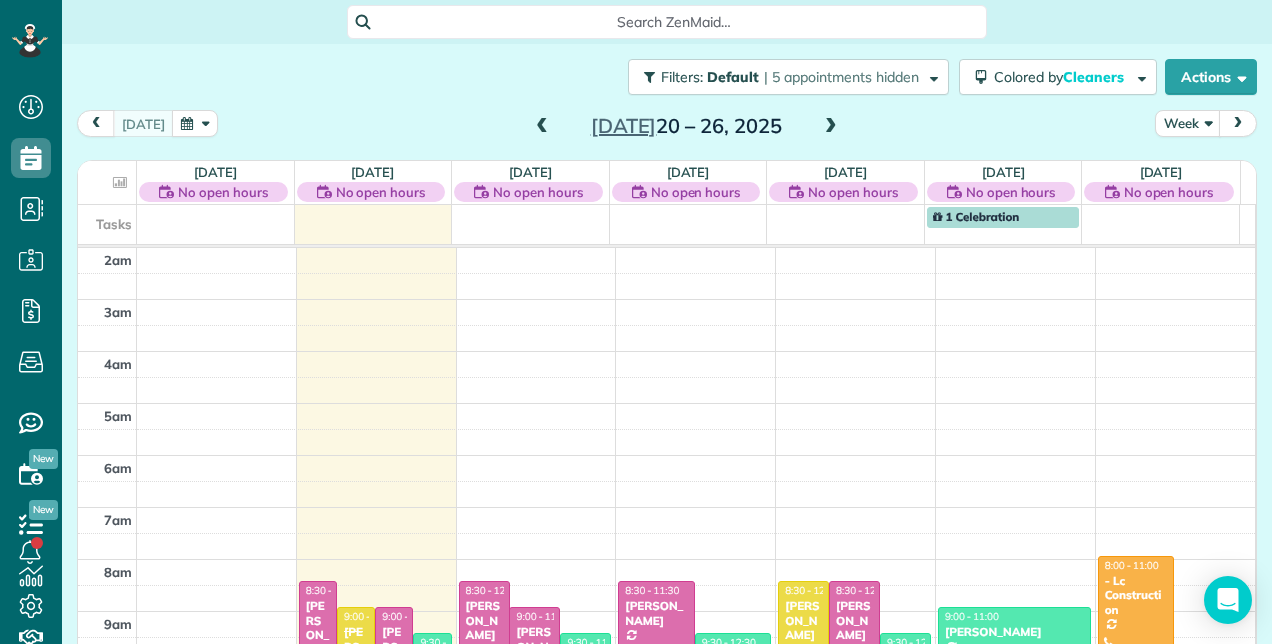 scroll, scrollTop: 0, scrollLeft: 0, axis: both 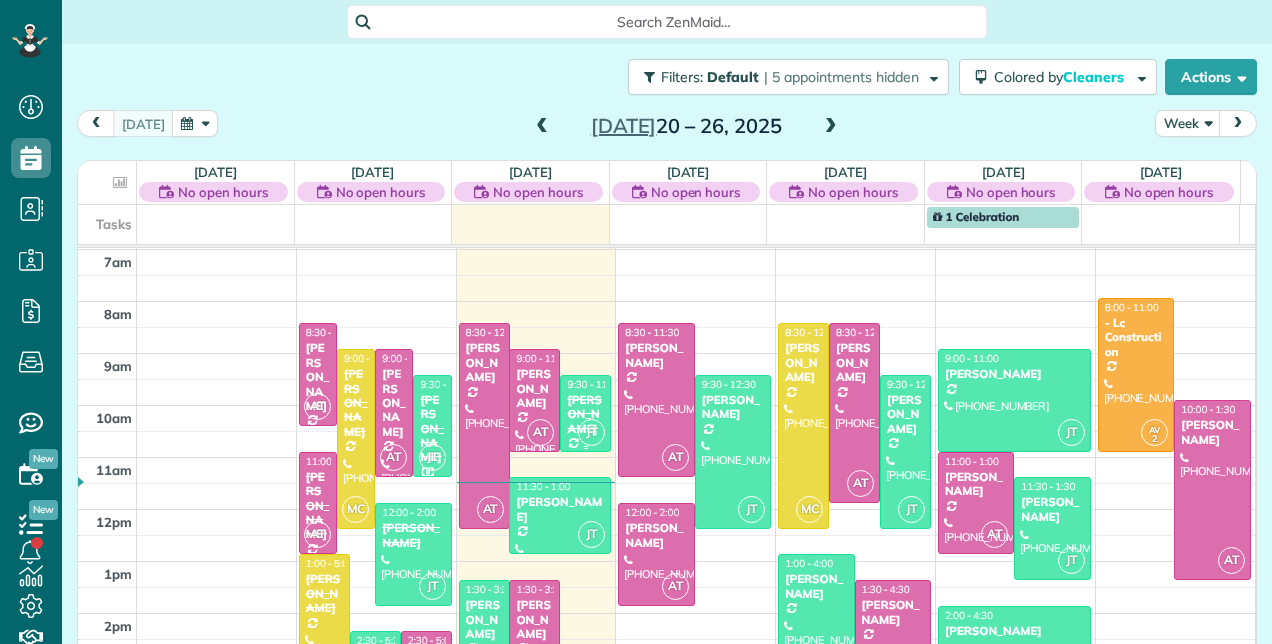 click on "Christine Richardson" at bounding box center [585, 414] 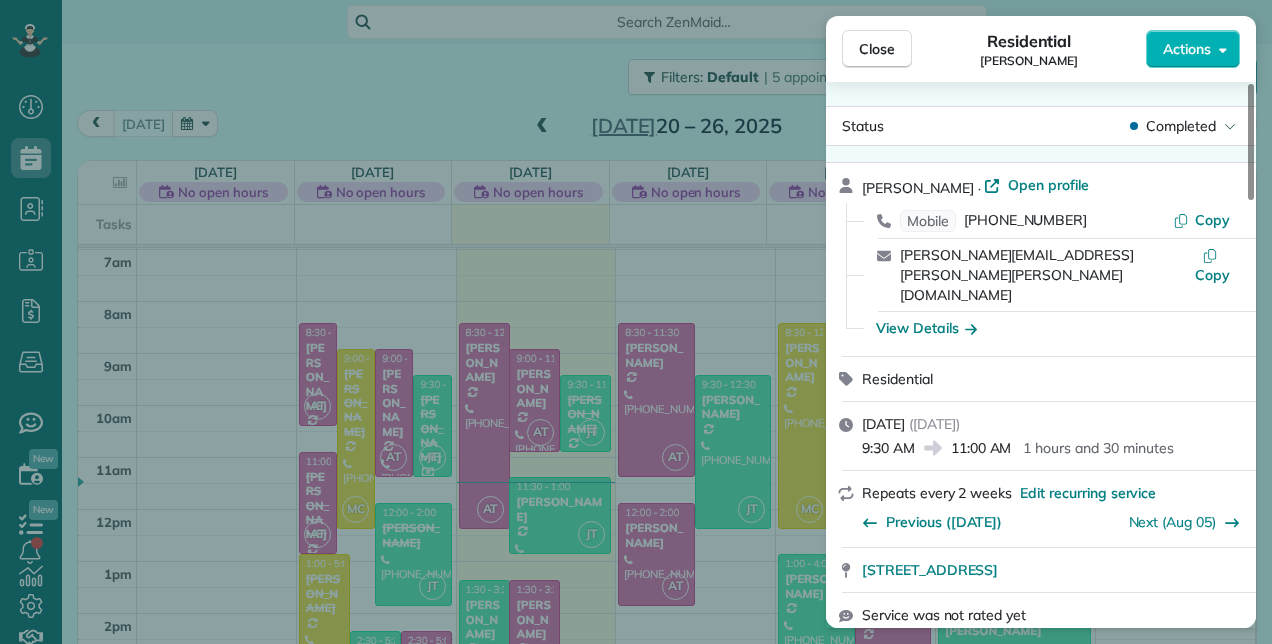 click on "Close Residential Christine Richardson Actions Status Completed Christine Richardson · Open profile Mobile (561) 827-0072 Copy chris.russo.richardson@gmail.com Copy View Details Residential Tuesday, July 22, 2025 ( today ) 9:30 AM 11:00 AM 1 hours and 30 minutes Repeats every 2 weeks Edit recurring service Previous (Jul 08) Next (Aug 05) 2181 Northeast 1st Court unit #101 building 24 Boynton Beach FL 33435 Service was not rated yet Cleaners Time in and out Assign Invite Team No team assigned yet Cleaners JSC CLEANING TEAM   9:30 AM 11:00 AM Checklist Try Now Keep this appointment up to your standards. Stay on top of every detail, keep your cleaners organised, and your client happy. Assign a checklist Watch a 5 min demo Billing Billing actions Price $0.00 Overcharge $0.00 Discount $0.00 Coupon discount - Primary tax - Secondary tax - Total appointment price $0.00 Tips collected New feature! $0.00 Mark as paid Total including tip $0.00 Get paid online in no-time! Charge customer credit card No Rental Prep No 1" at bounding box center (636, 322) 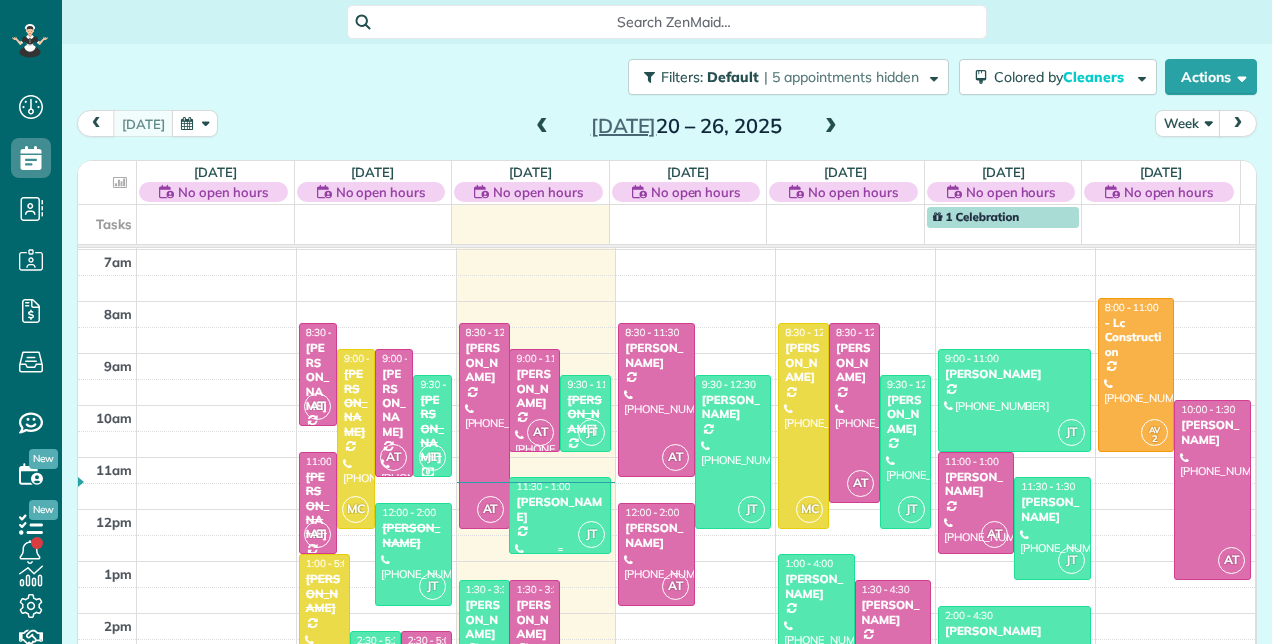 click on "Kathleen McKeever" at bounding box center [560, 509] 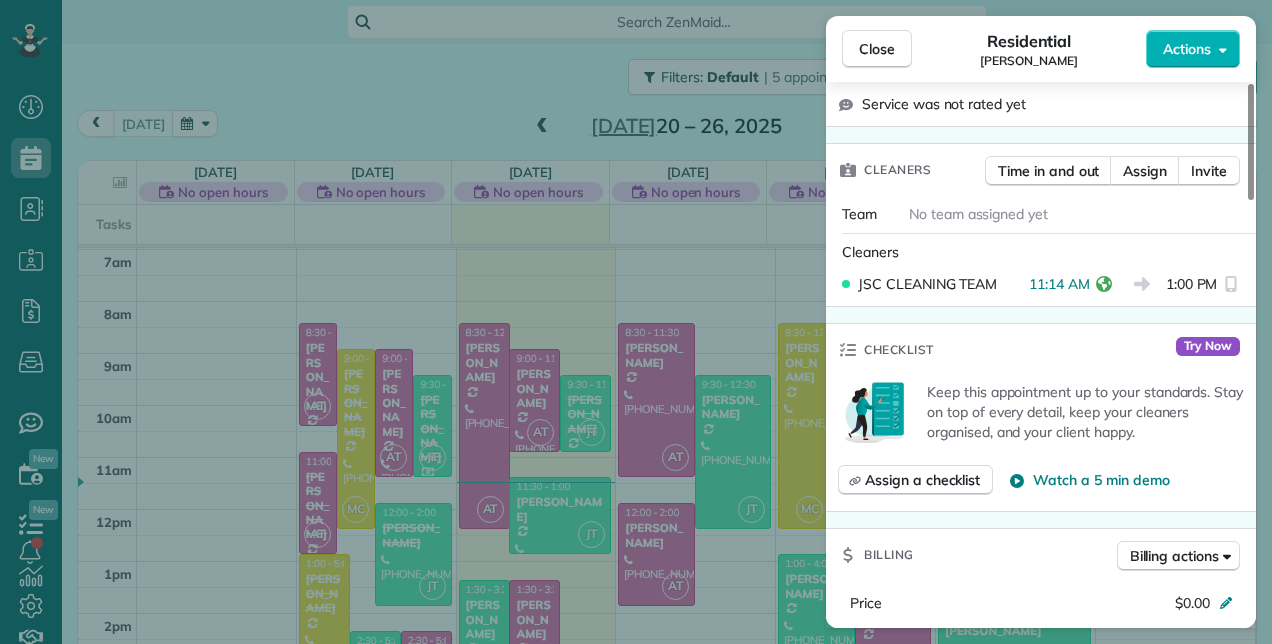 scroll, scrollTop: 500, scrollLeft: 0, axis: vertical 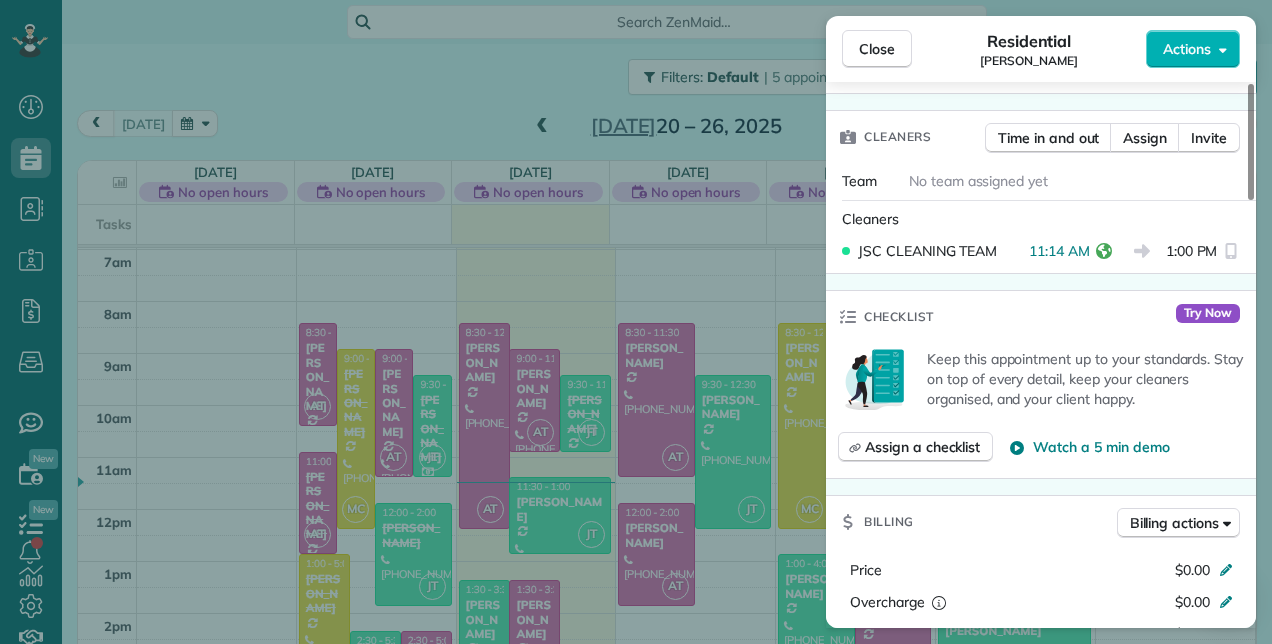 click on "Close Residential Kathleen McKeever Actions Status Active Kathleen McKeever · Open profile Mobile (561) 917-5204 Copy kathleenmarymckeever@aol.com Copy View Details Residential Tuesday, July 22, 2025 ( today ) 11:30 AM 1:00 PM 1 hours and 30 minutes Repeats monthly Edit recurring service Next (Aug 26) 130 Northeast 26th Avenue apt 204 Boynton Beach FL 33435 Service was not rated yet Cleaners Time in and out Assign Invite Team No team assigned yet Cleaners JSC CLEANING TEAM   11:14 AM 1:00 PM Checklist Try Now Keep this appointment up to your standards. Stay on top of every detail, keep your cleaners organised, and your client happy. Assign a checklist Watch a 5 min demo Billing Billing actions Price $0.00 Overcharge $0.00 Discount $0.00 Coupon discount - Primary tax - Secondary tax - Total appointment price $0.00 Tips collected New feature! $0.00 Mark as paid Total including tip $0.00 Get paid online in no-time! Send an invoice and reward your cleaners with tips Charge customer credit card No Rental Prep No" at bounding box center [636, 322] 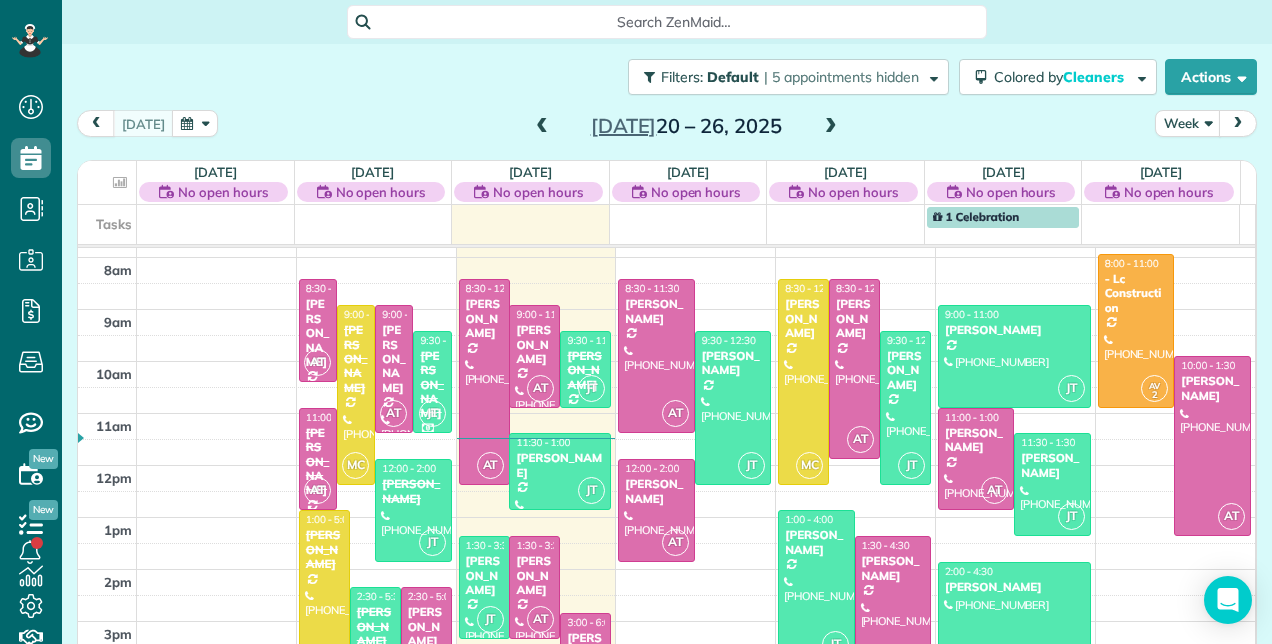 scroll, scrollTop: 248, scrollLeft: 0, axis: vertical 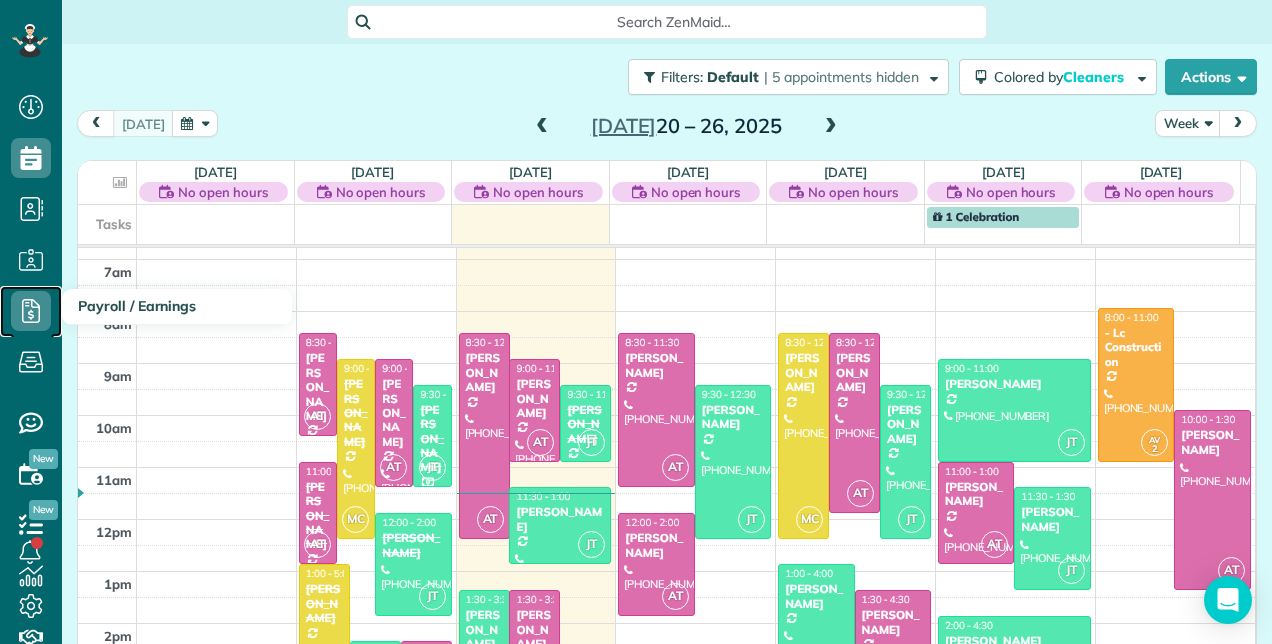click 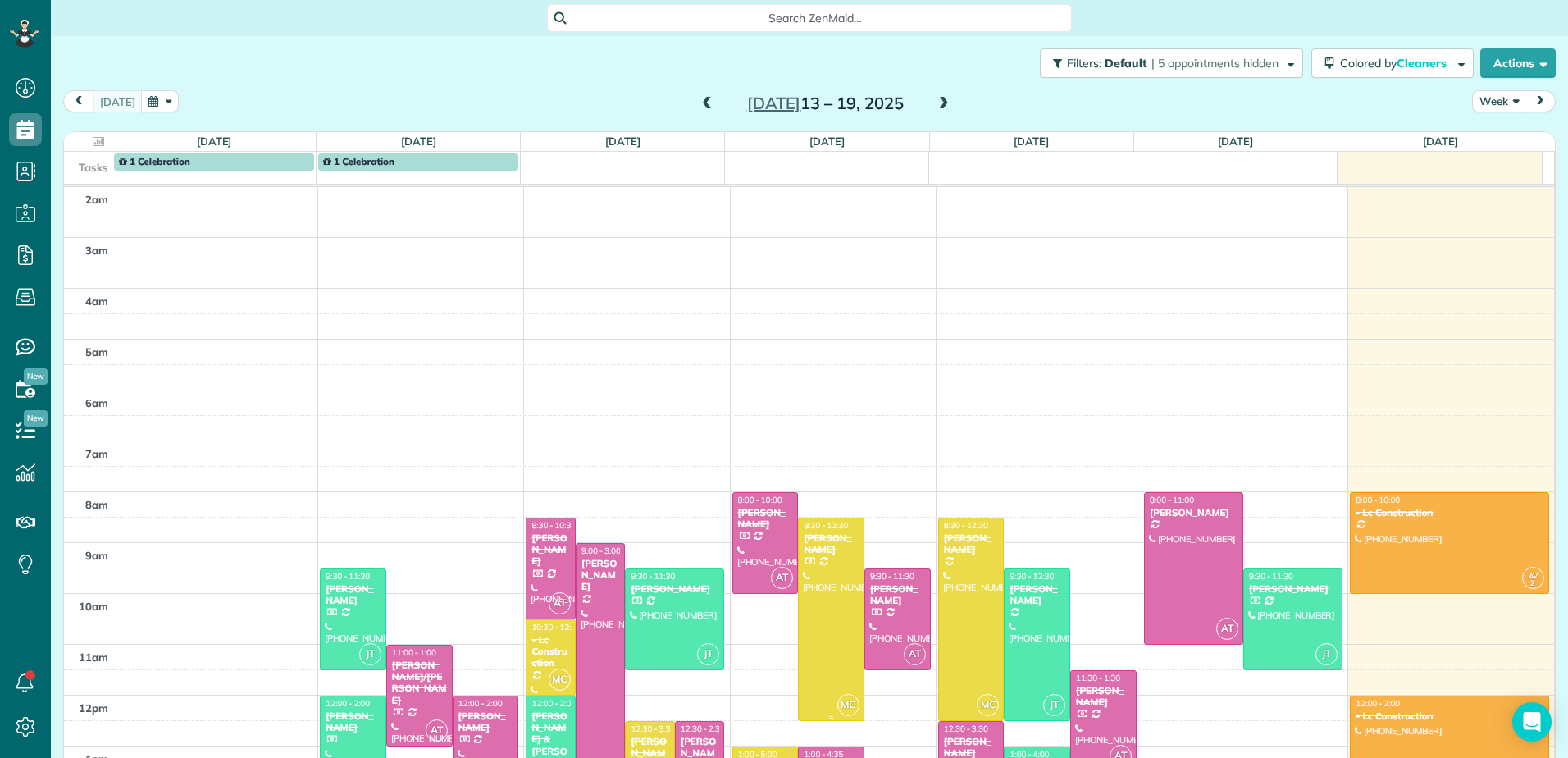 scroll, scrollTop: 0, scrollLeft: 0, axis: both 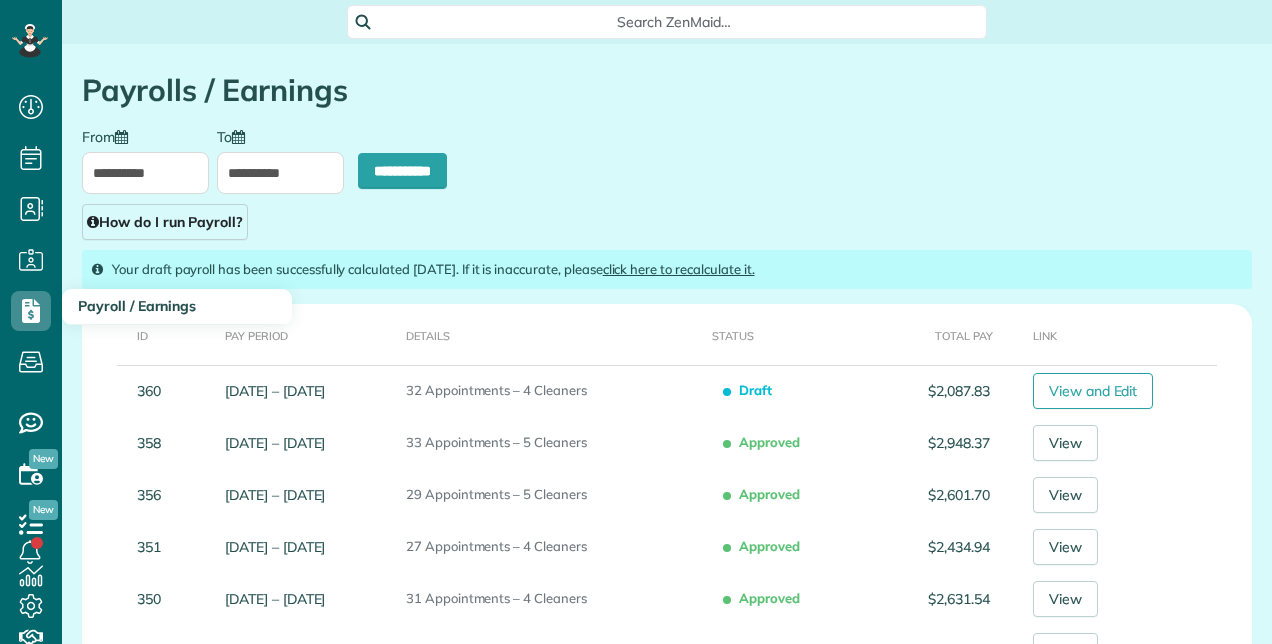 type on "**********" 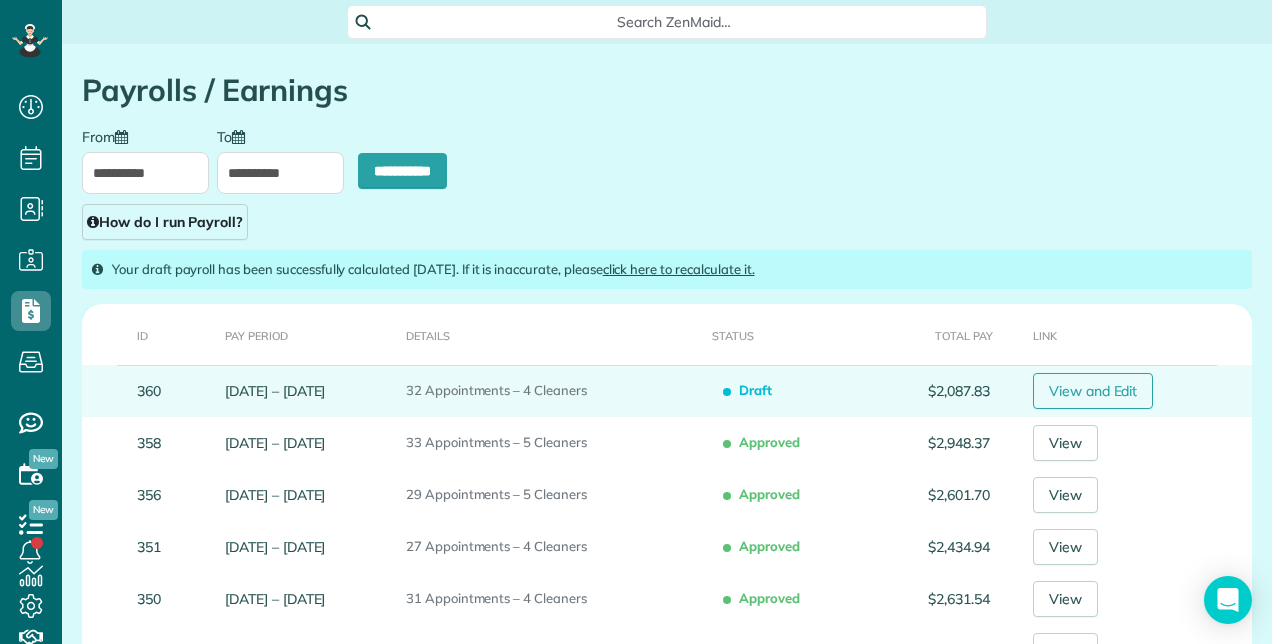 click on "View and Edit" at bounding box center [1093, 391] 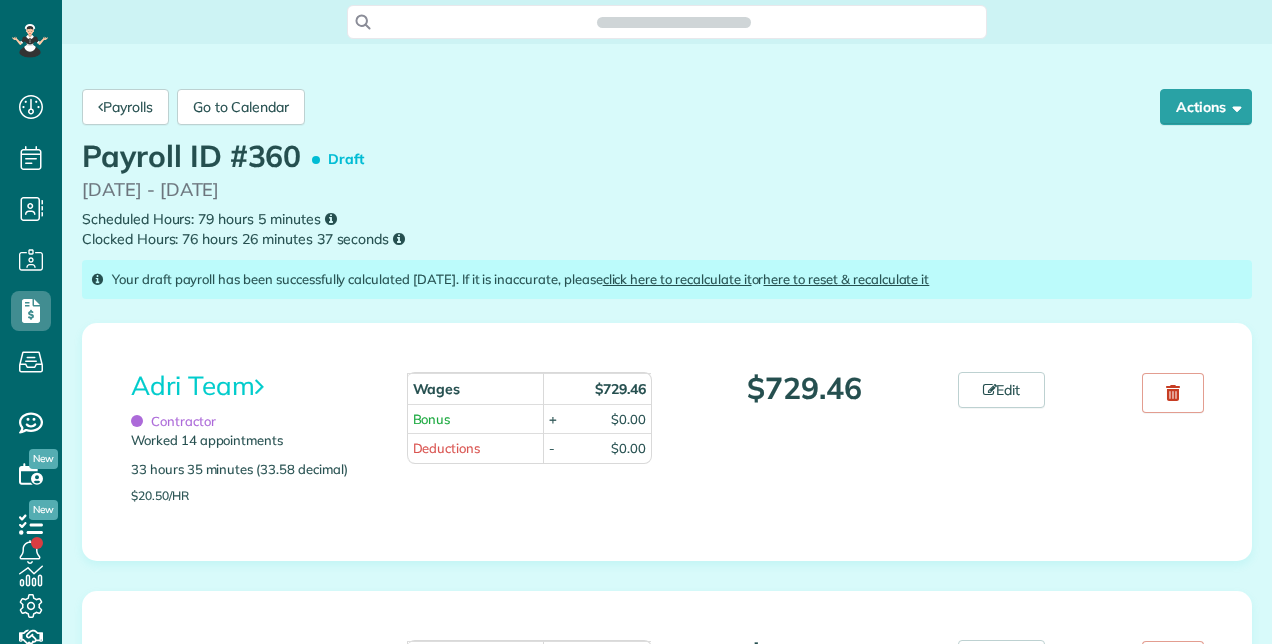 scroll, scrollTop: 0, scrollLeft: 0, axis: both 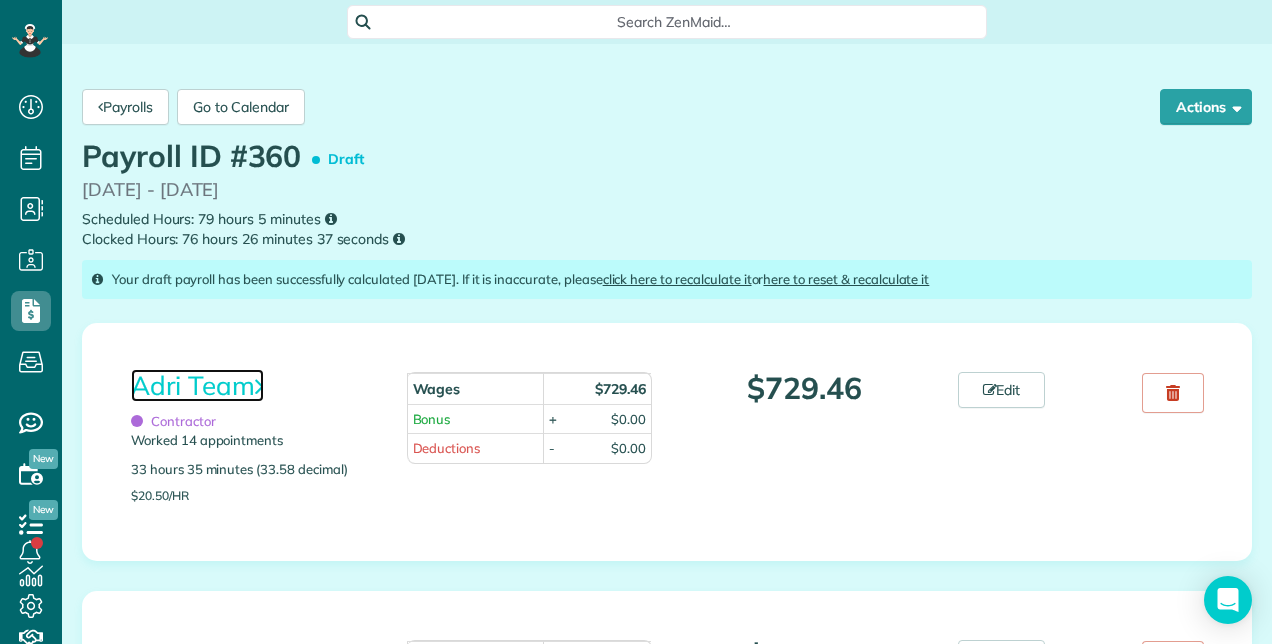 click on "Adri Team" at bounding box center (197, 385) 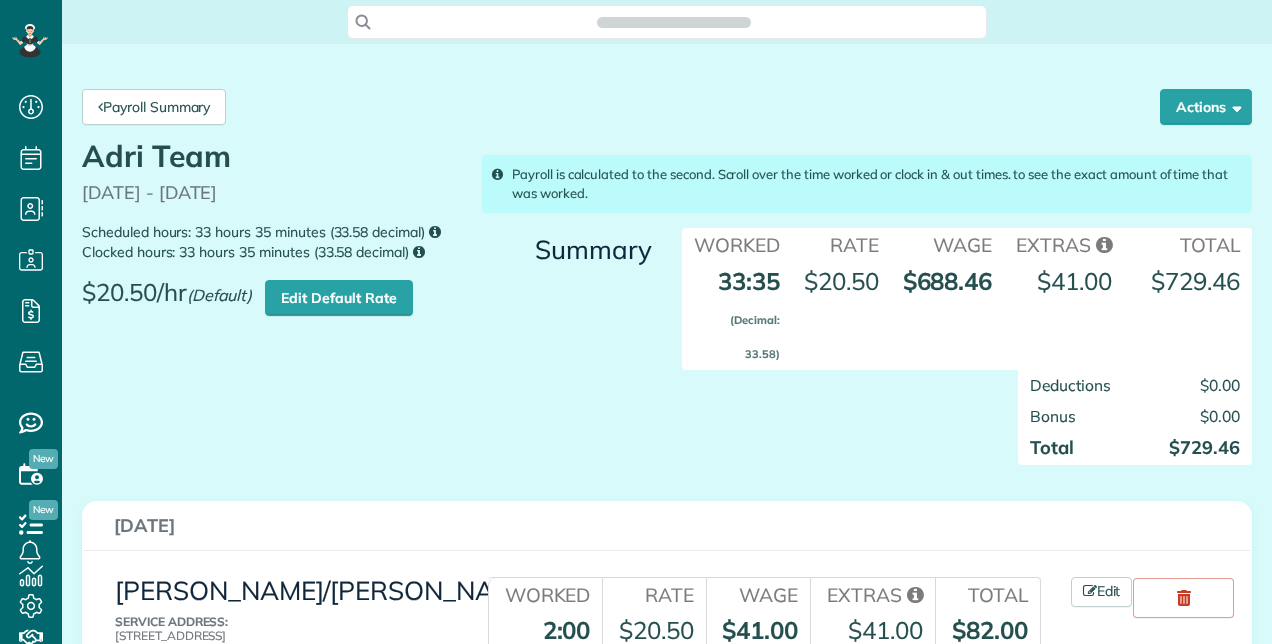 scroll, scrollTop: 0, scrollLeft: 0, axis: both 